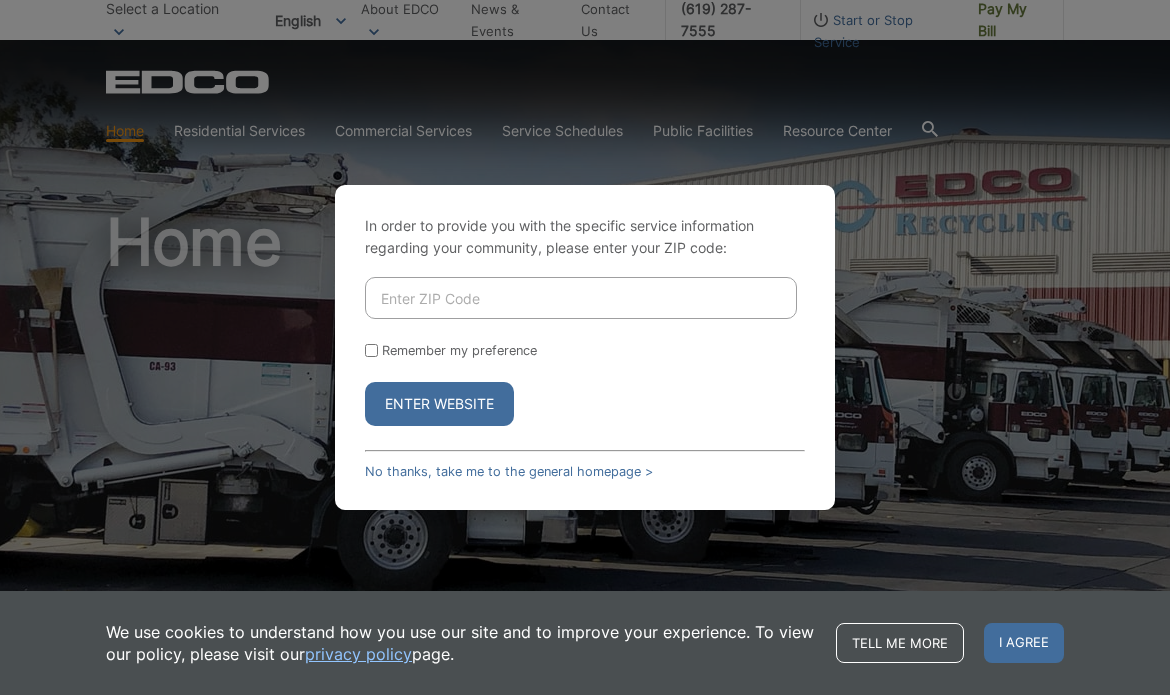 scroll, scrollTop: 0, scrollLeft: 0, axis: both 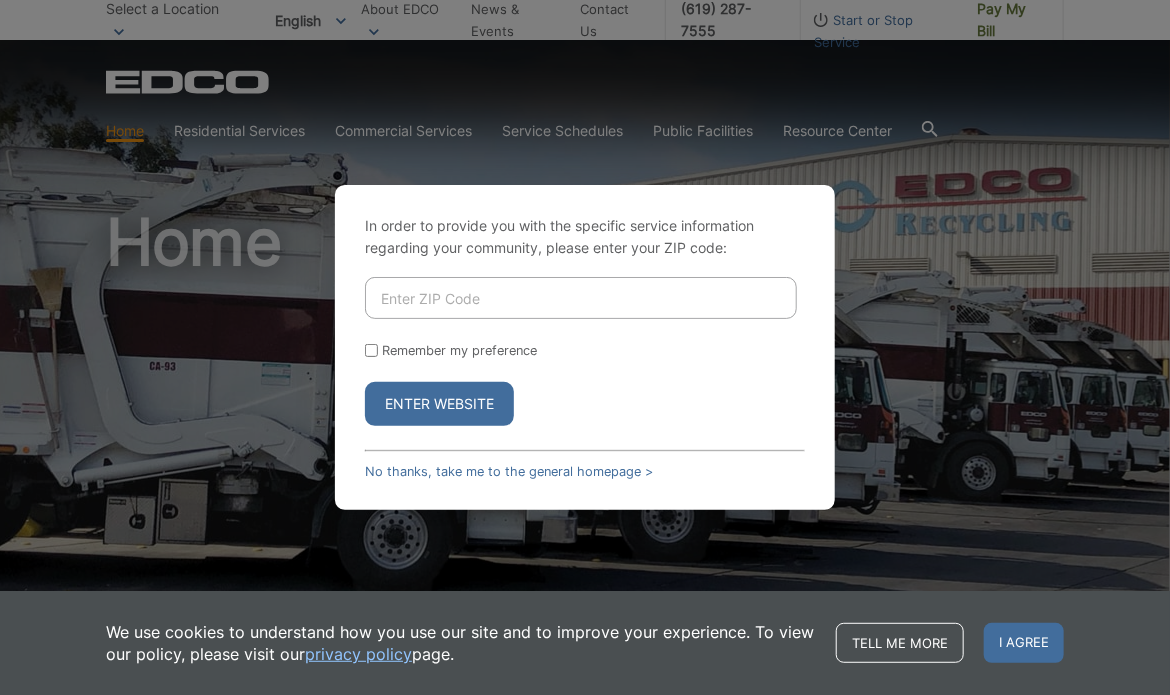 click at bounding box center [581, 298] 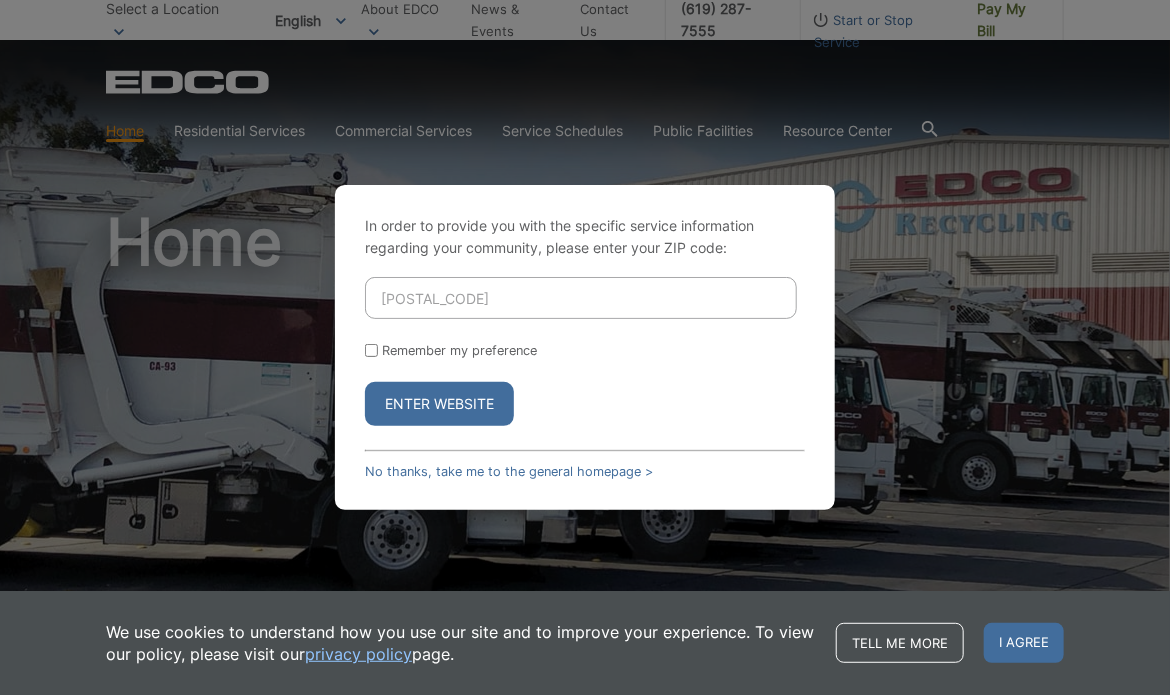 type on "91942" 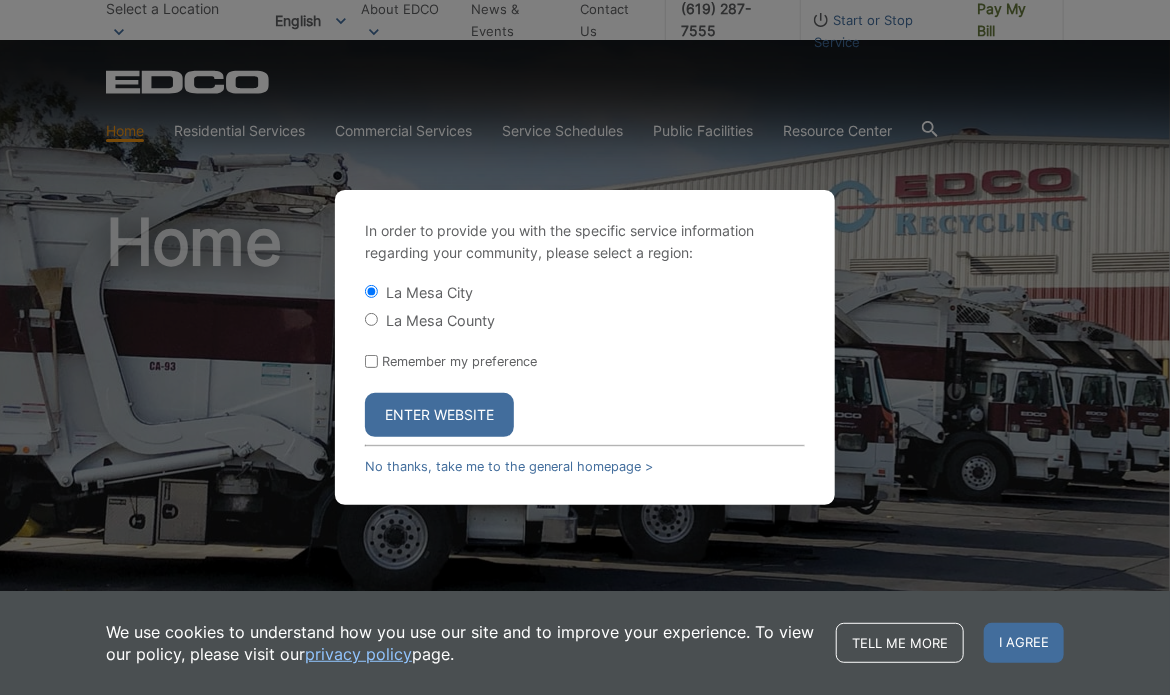 click on "Remember my preference" at bounding box center [371, 361] 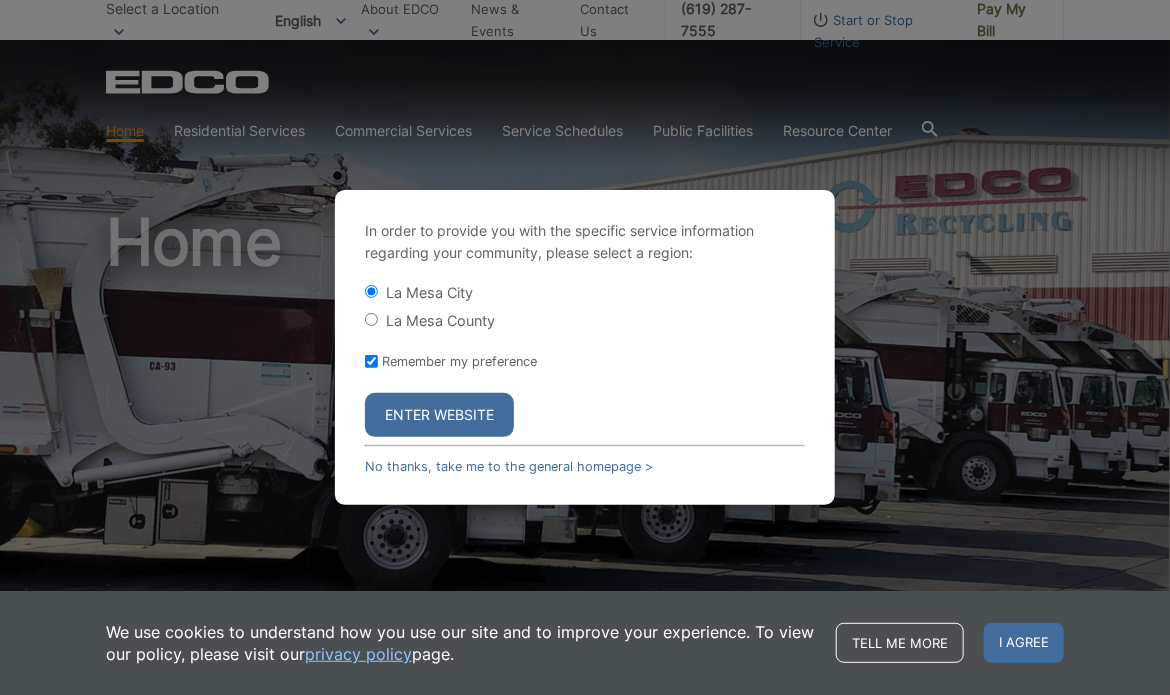 checkbox on "true" 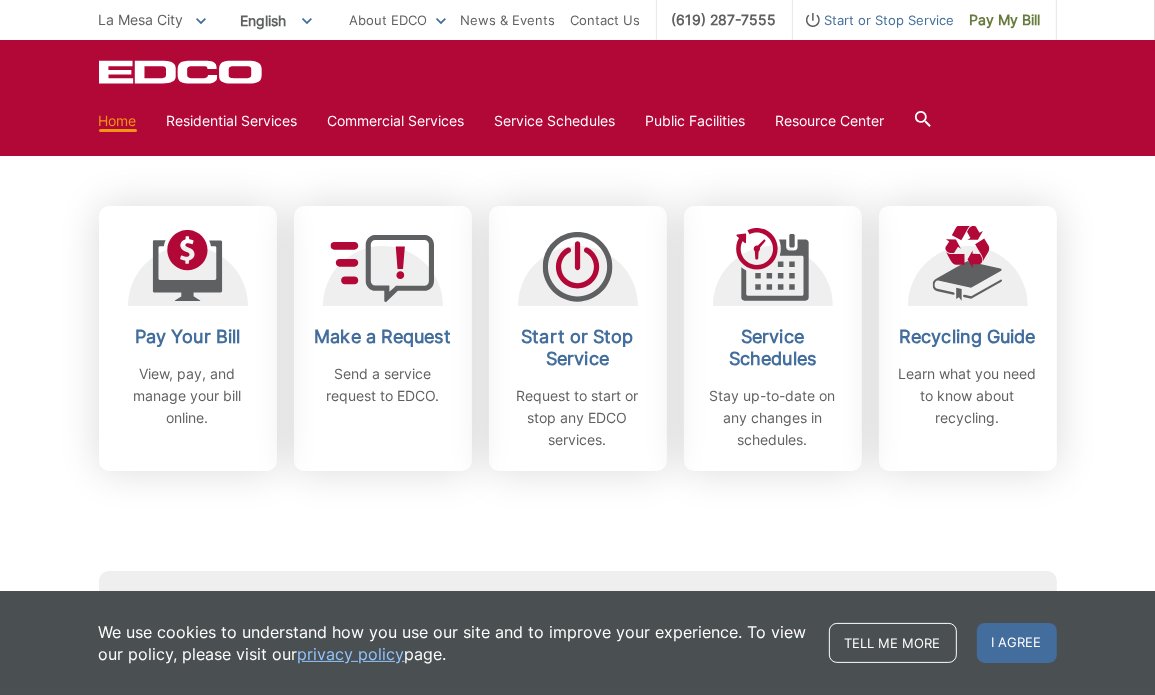 scroll, scrollTop: 500, scrollLeft: 0, axis: vertical 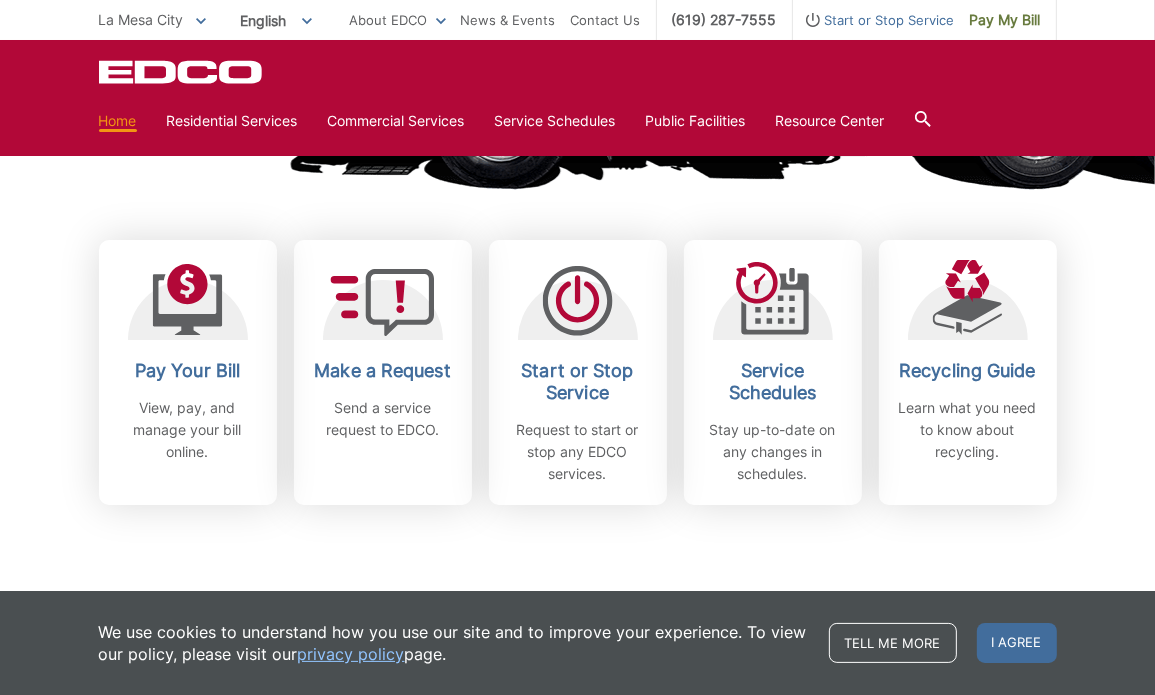 click on "Subscribe to EDCO service alerts, upcoming events & environmental news:
Submit" at bounding box center (578, 619) 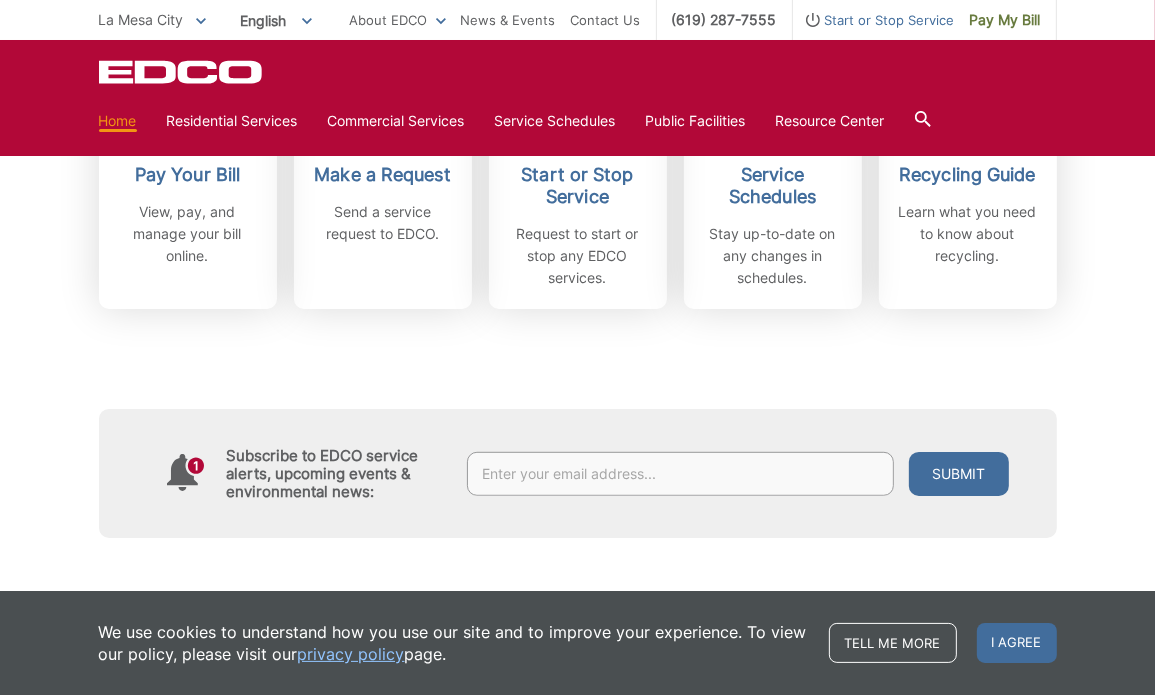 scroll, scrollTop: 700, scrollLeft: 0, axis: vertical 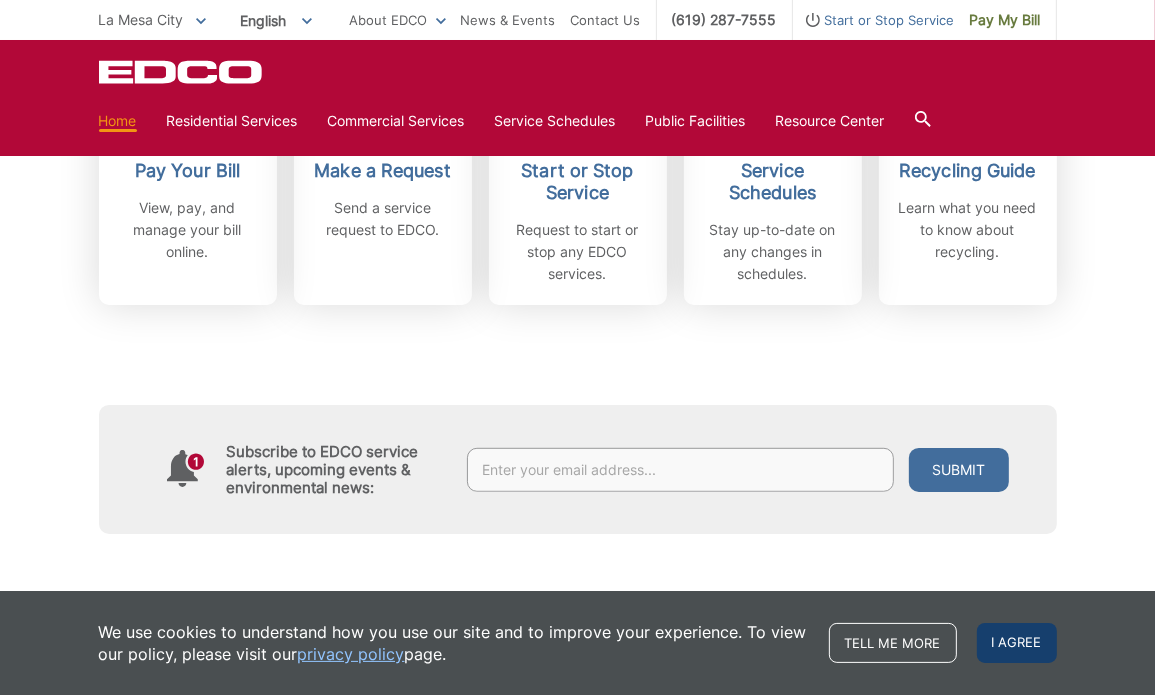 click on "I agree" at bounding box center (1017, 643) 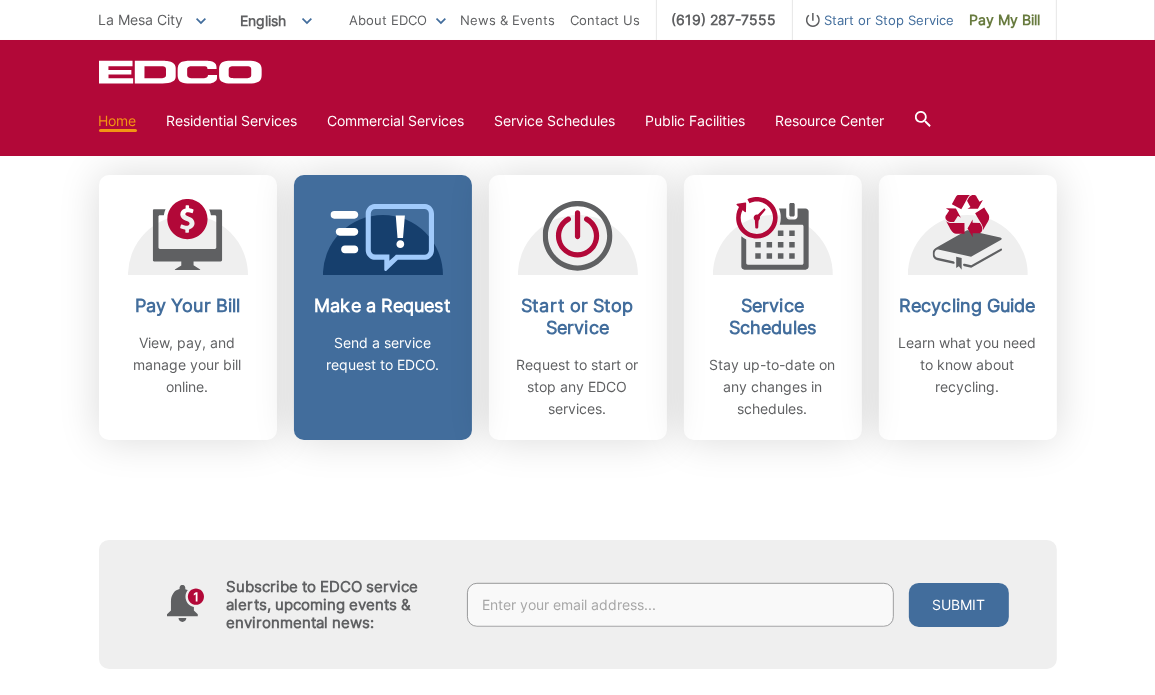 scroll, scrollTop: 600, scrollLeft: 0, axis: vertical 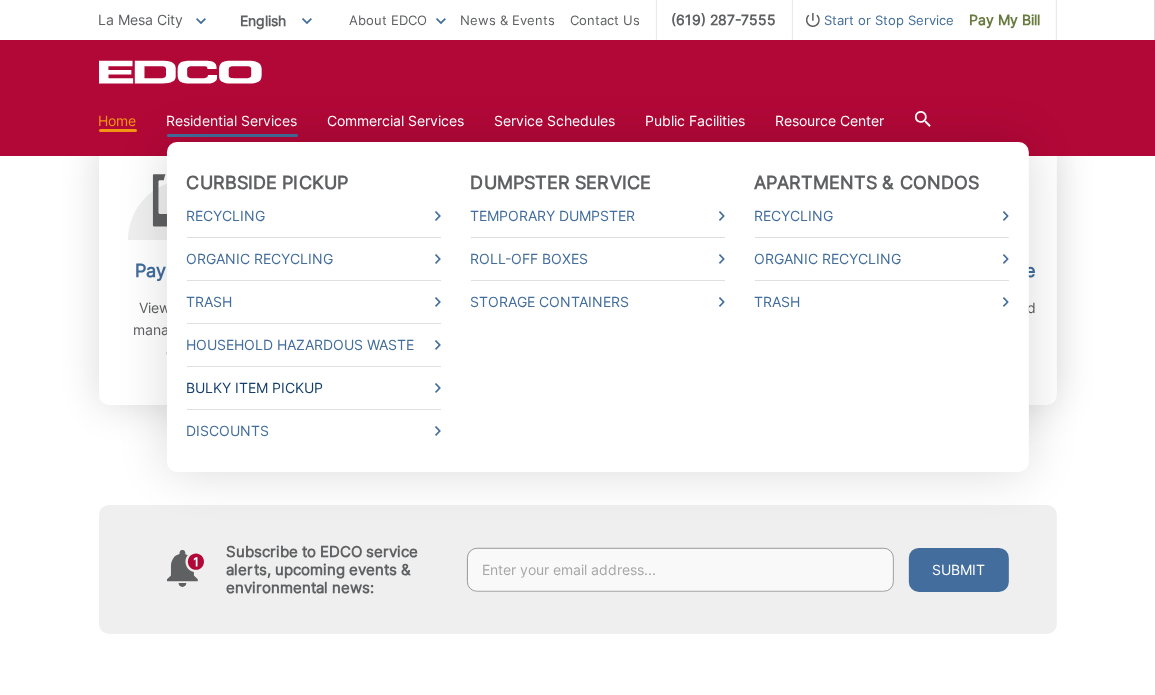 click on "Bulky Item Pickup" at bounding box center [314, 388] 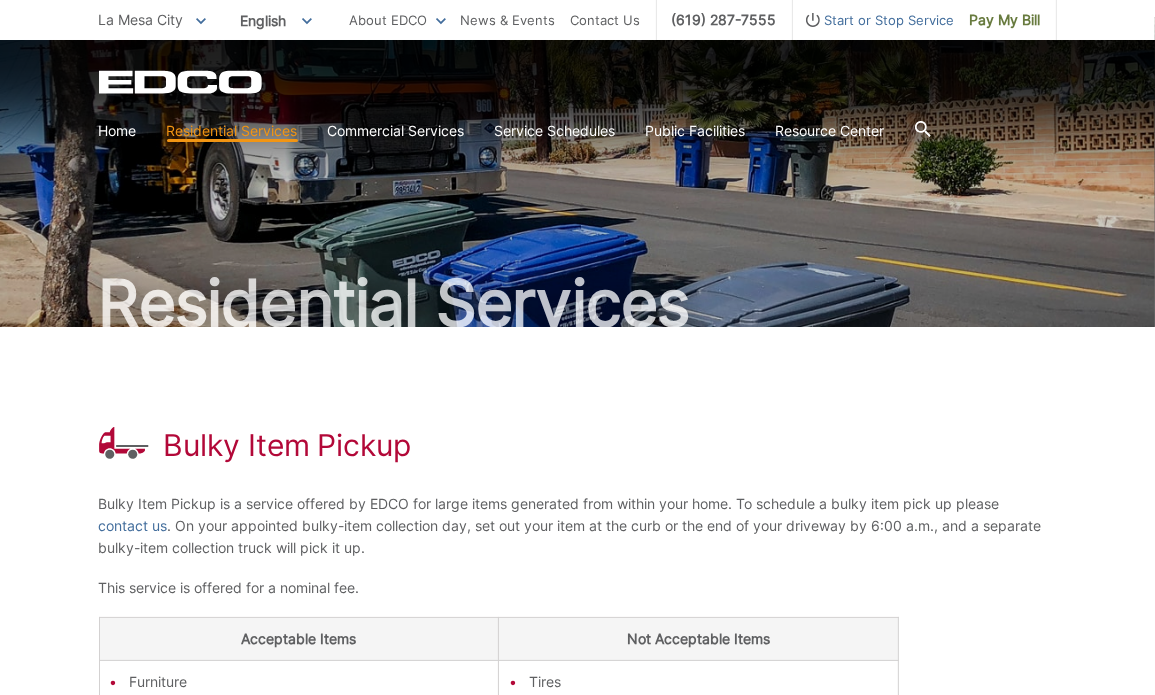 scroll, scrollTop: 0, scrollLeft: 0, axis: both 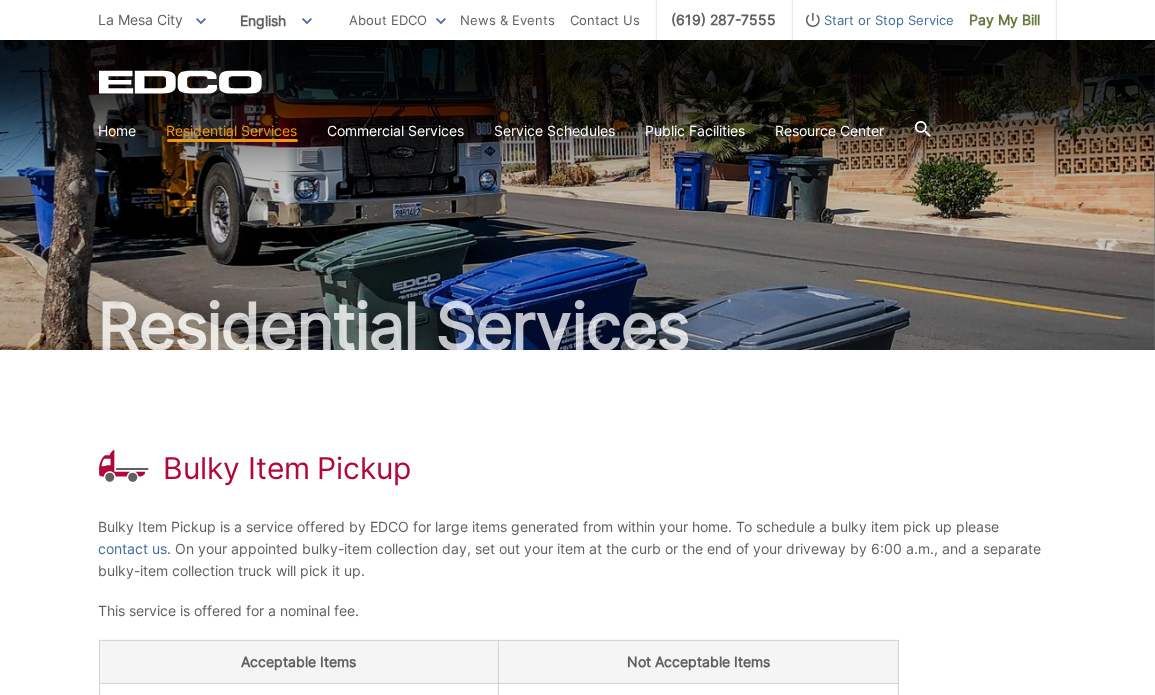 click on "Bulky Item Pickup
Bulky Item Pickup is a service offered by EDCO for large items generated from within your home. To schedule a bulky item pick up please  contact us . On your appointed bulky-item collection day, set out your item at the curb or the end of your driveway by 6:00 a.m., and a separate bulky-item collection truck will pick it up.
This service is offered for a nominal fee.
Acceptable Items
Not Acceptable Items
Furniture
Scrap metal
Stoves
Refrigerators
Air conditioners
Microwave ovens
Water heaters
One television or computer monitor
Tires
Dirt
Concrete
Asphalt
Hazardous chemicals  such as paints, thinners, solvents, pesticides, and liquid wastes will not be accepted.  DO NOT place these items at your curb." at bounding box center (578, 730) 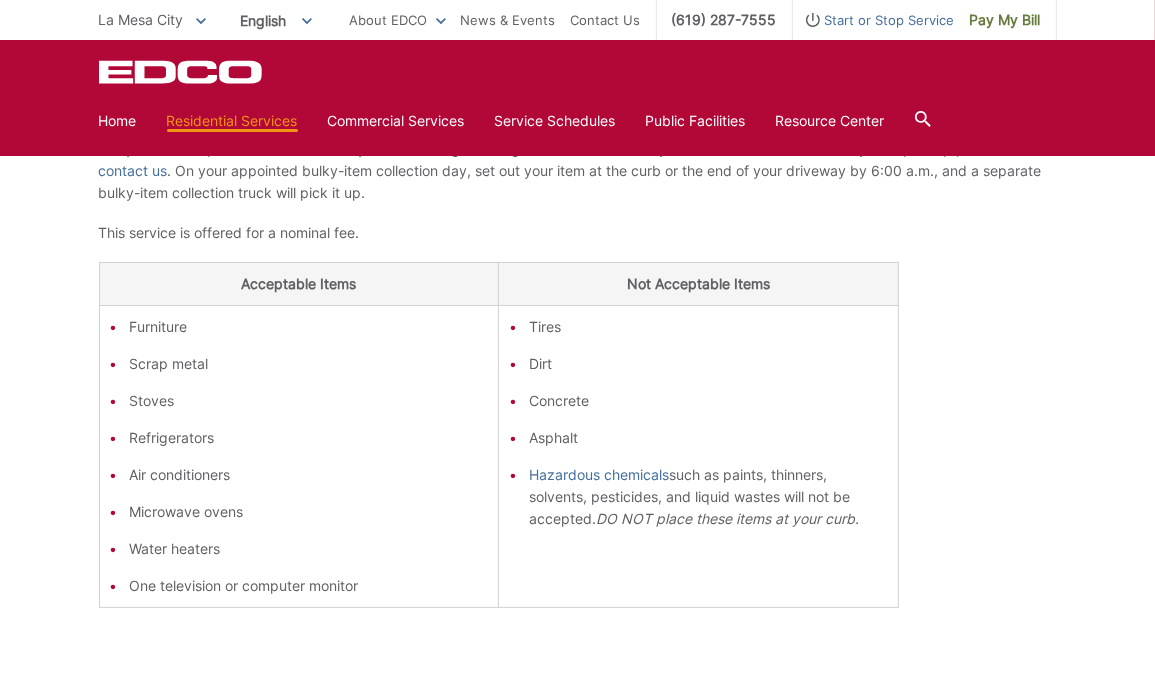 scroll, scrollTop: 76, scrollLeft: 0, axis: vertical 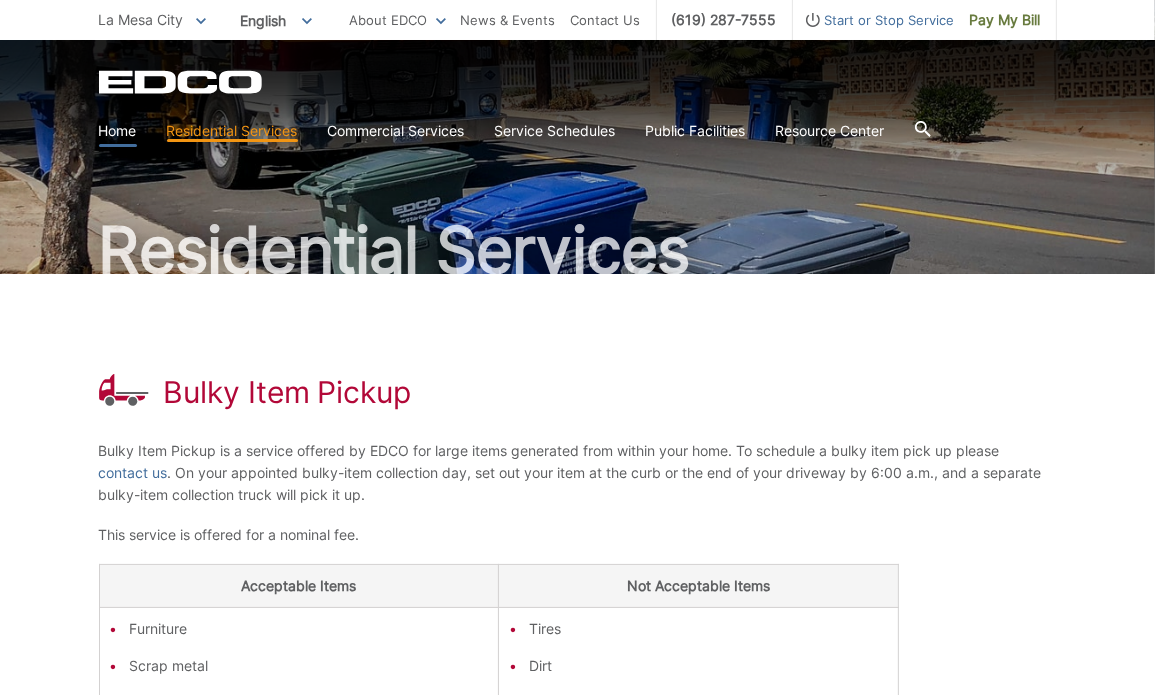 click on "Home" at bounding box center (118, 131) 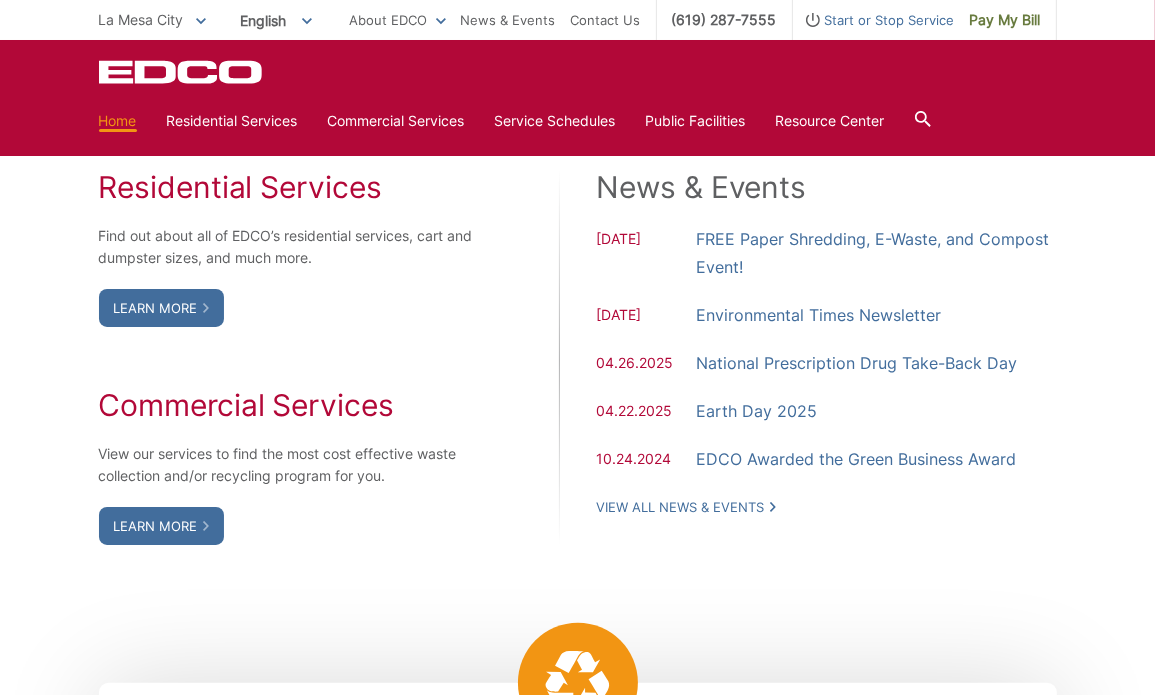 scroll, scrollTop: 1200, scrollLeft: 0, axis: vertical 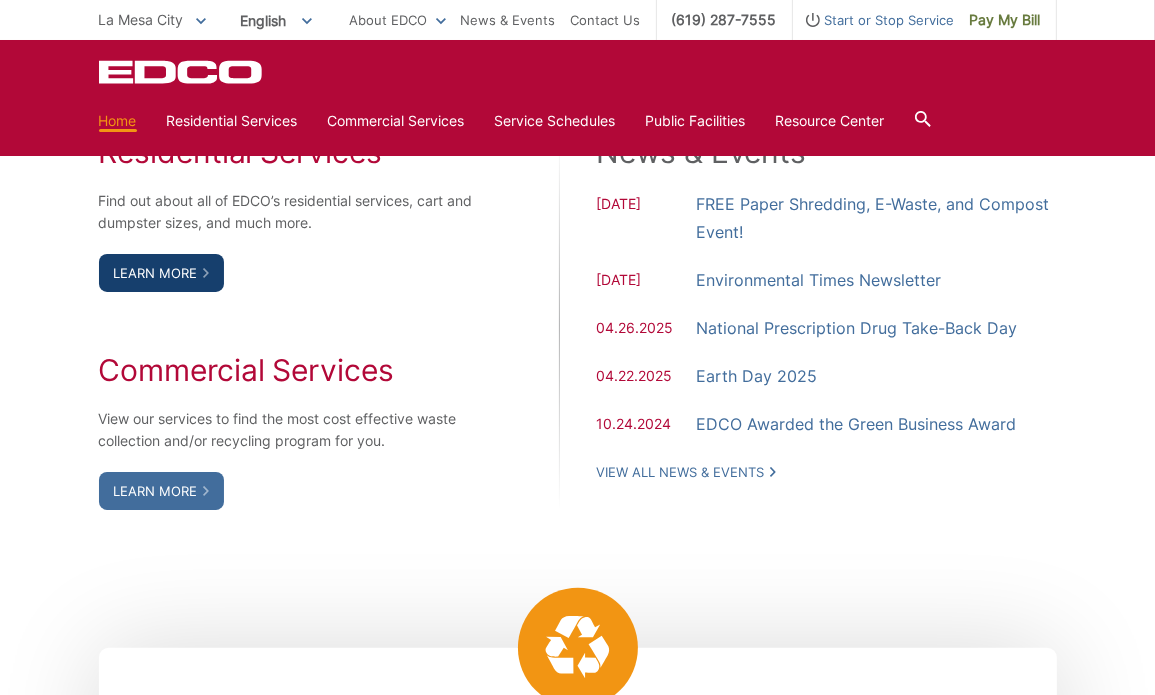 click at bounding box center (206, 273) 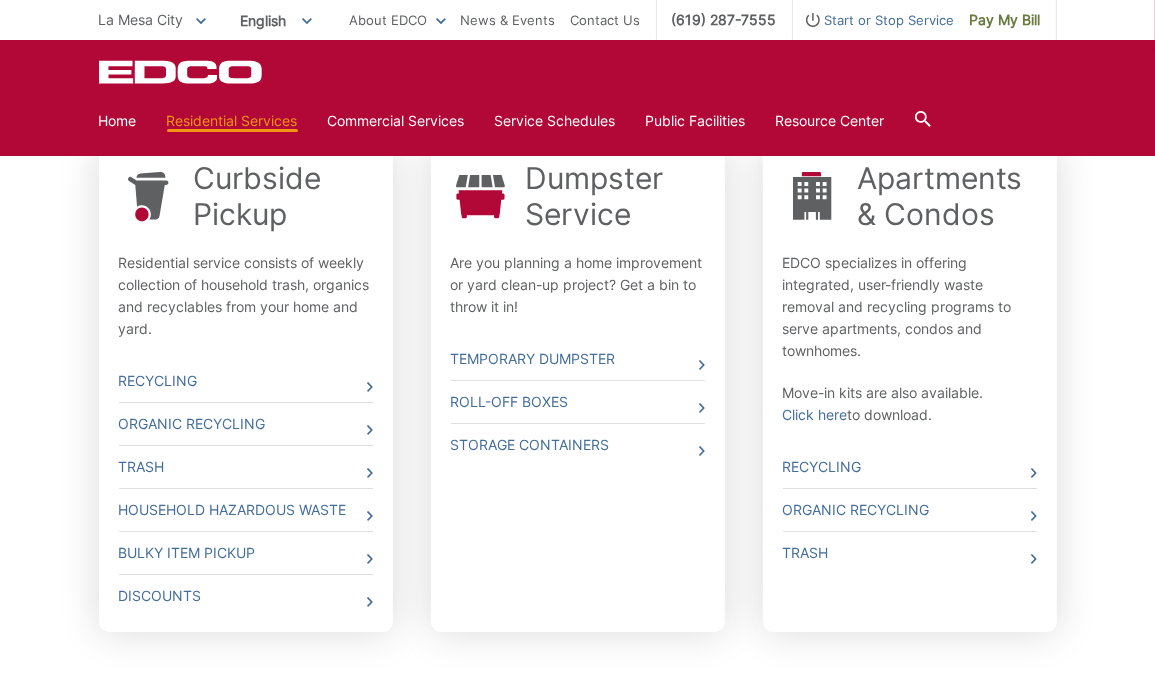 scroll, scrollTop: 700, scrollLeft: 0, axis: vertical 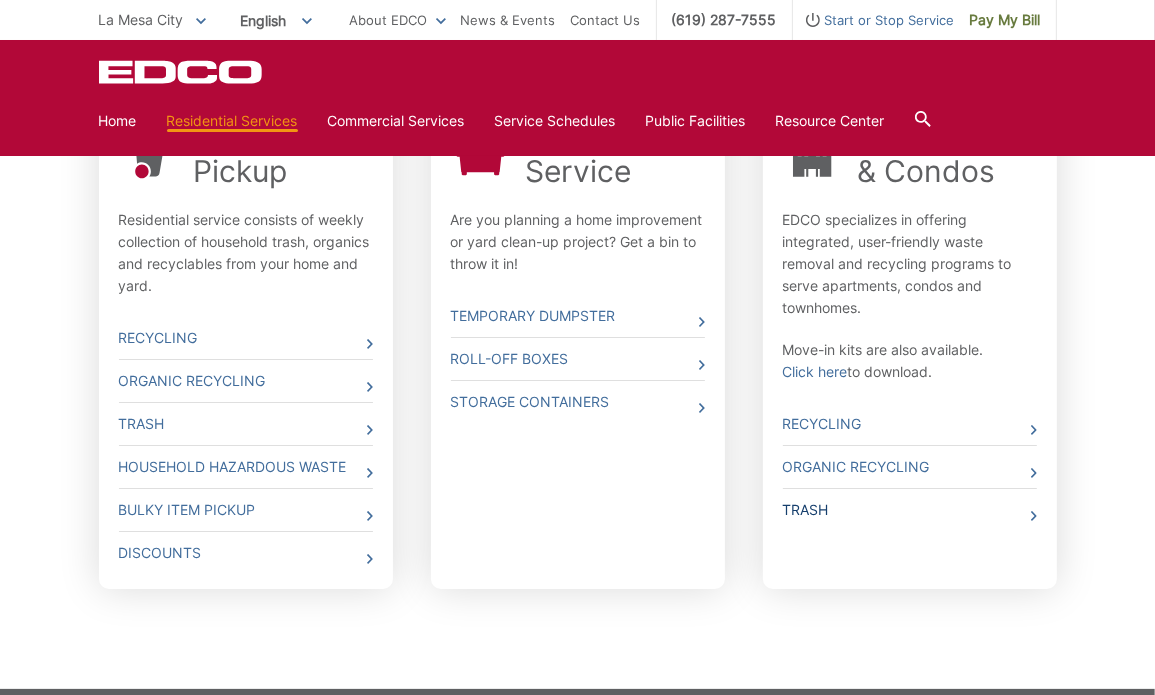 click on "Trash" at bounding box center [910, 510] 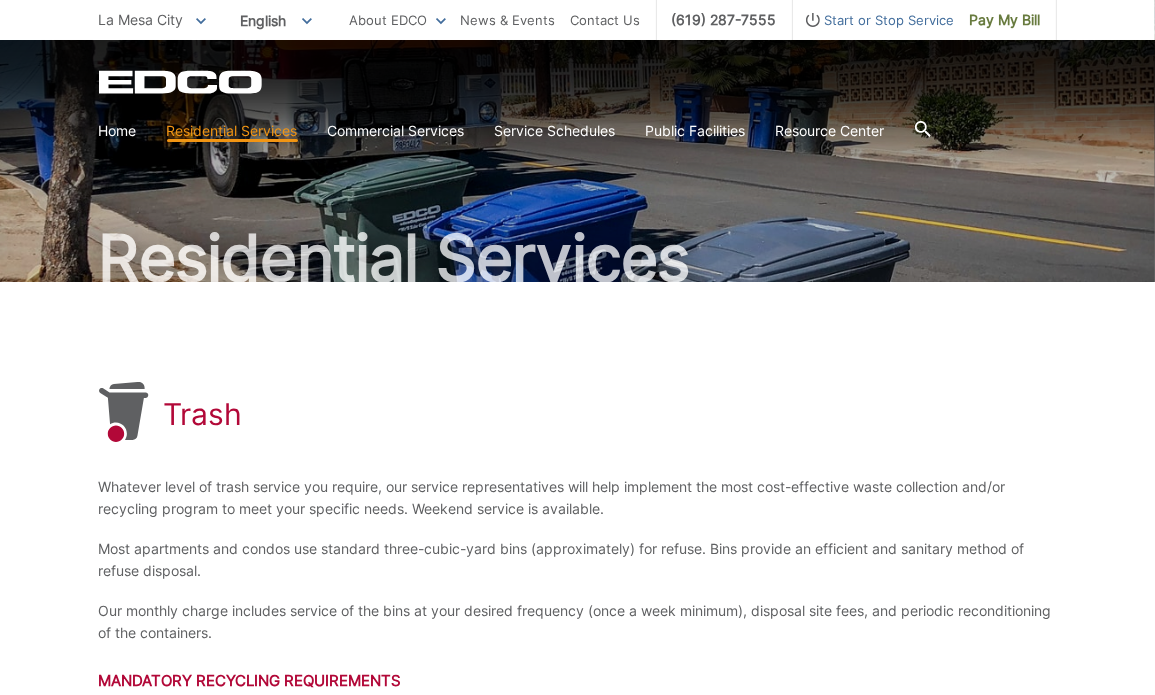 scroll, scrollTop: 0, scrollLeft: 0, axis: both 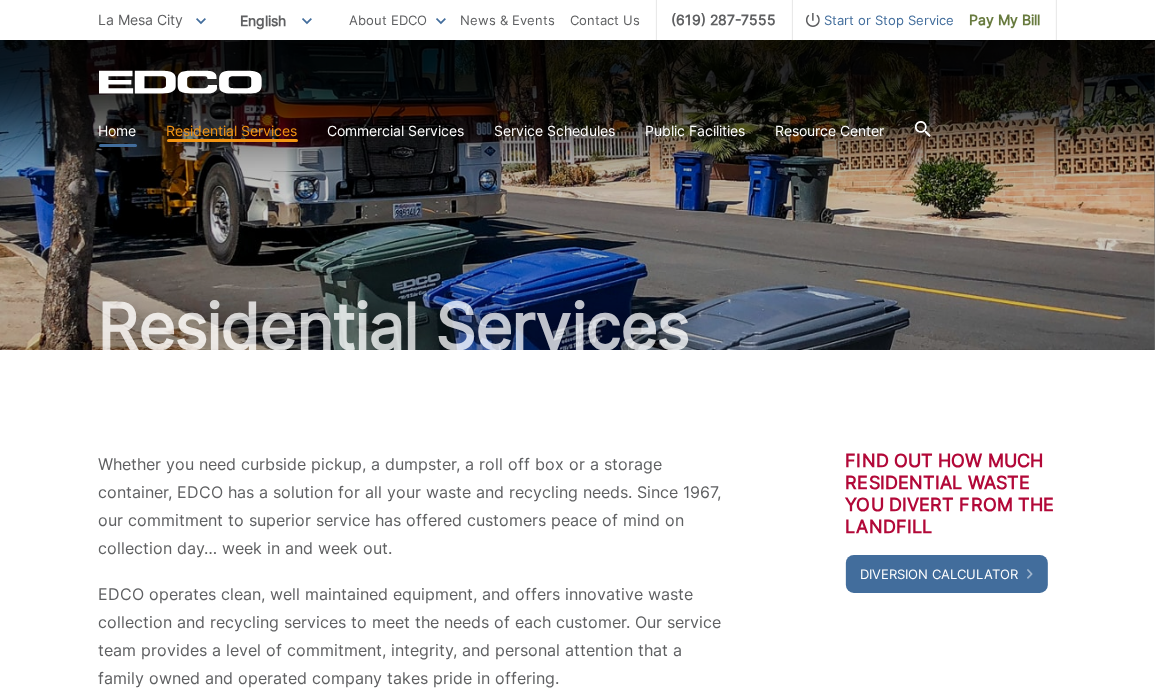 click on "Home" at bounding box center [118, 131] 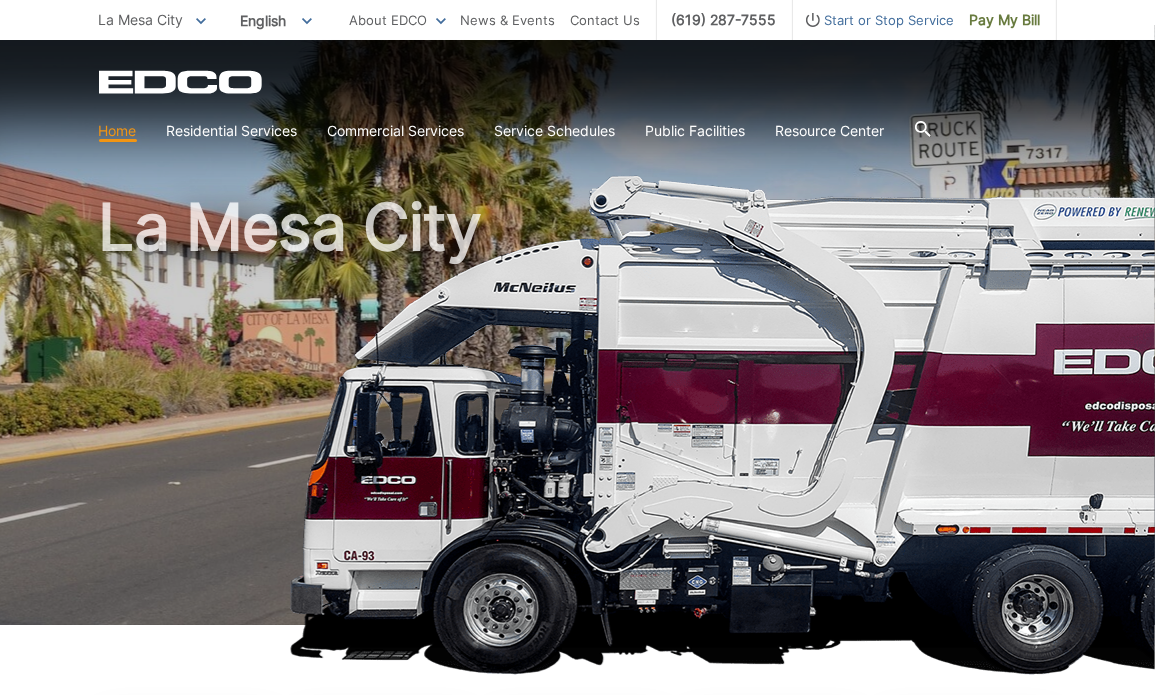 scroll, scrollTop: 0, scrollLeft: 0, axis: both 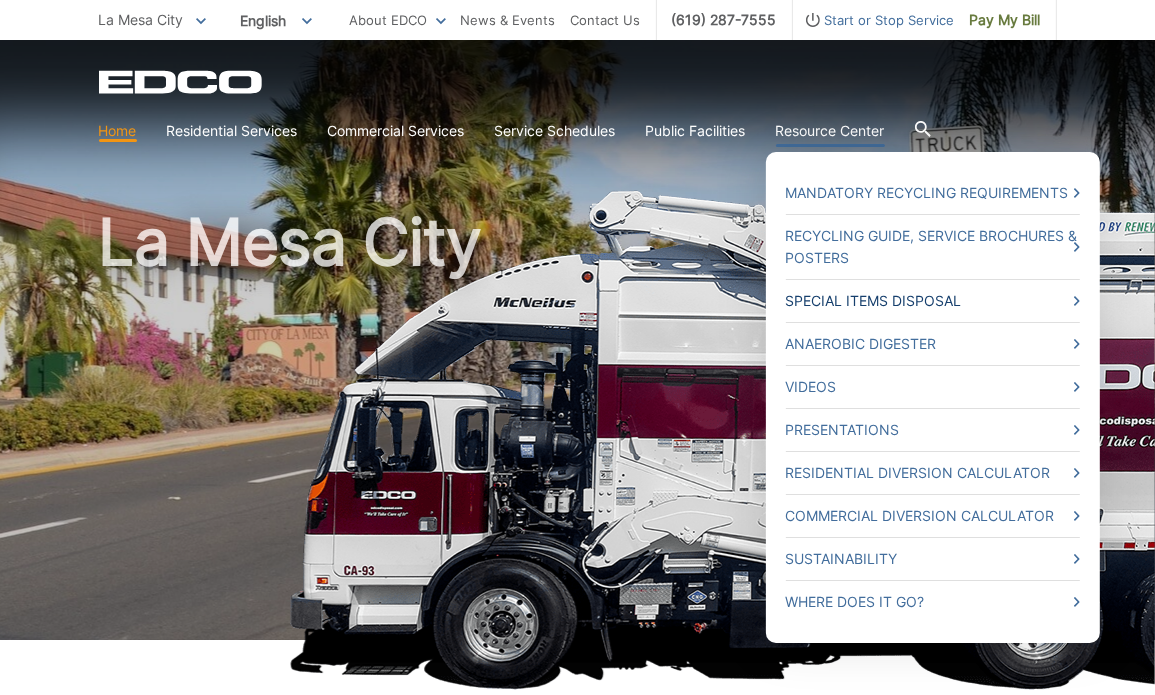 click on "Special Items Disposal" at bounding box center (933, 301) 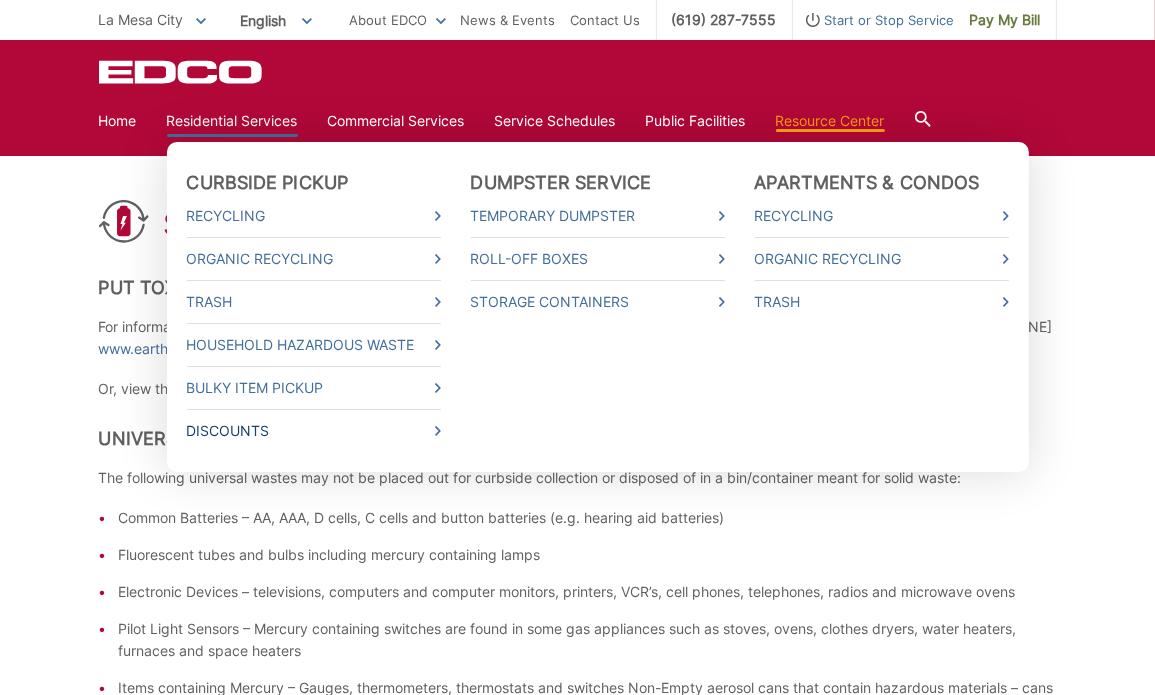 scroll, scrollTop: 0, scrollLeft: 0, axis: both 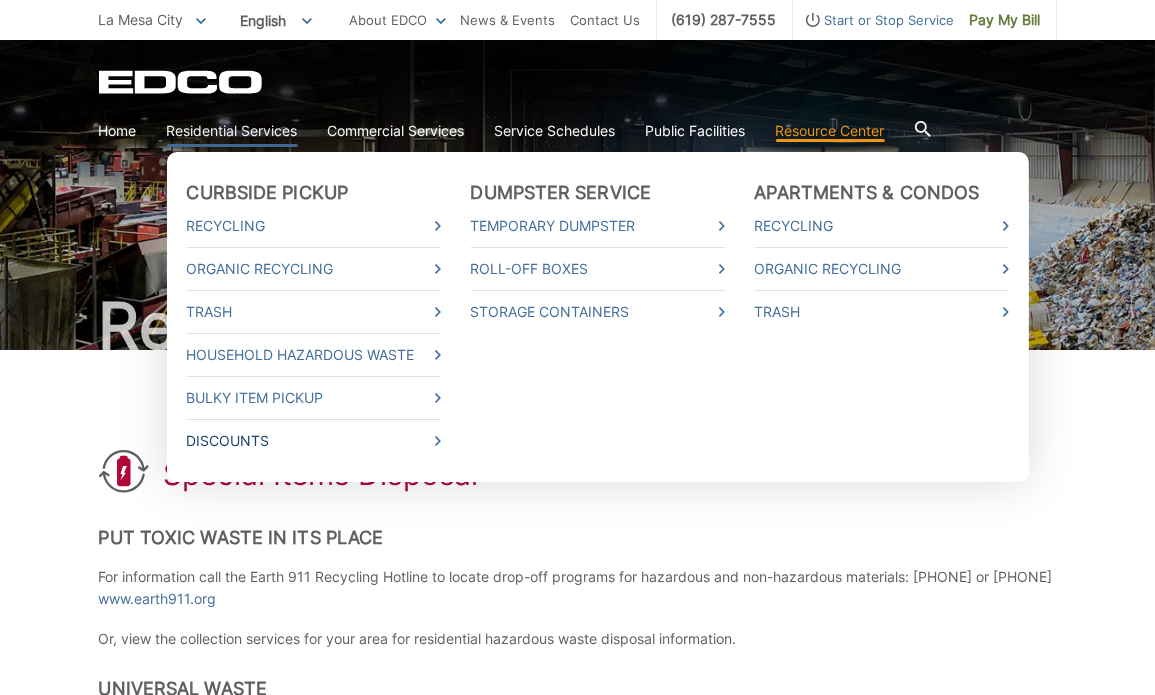 click on "Discounts" at bounding box center (314, 441) 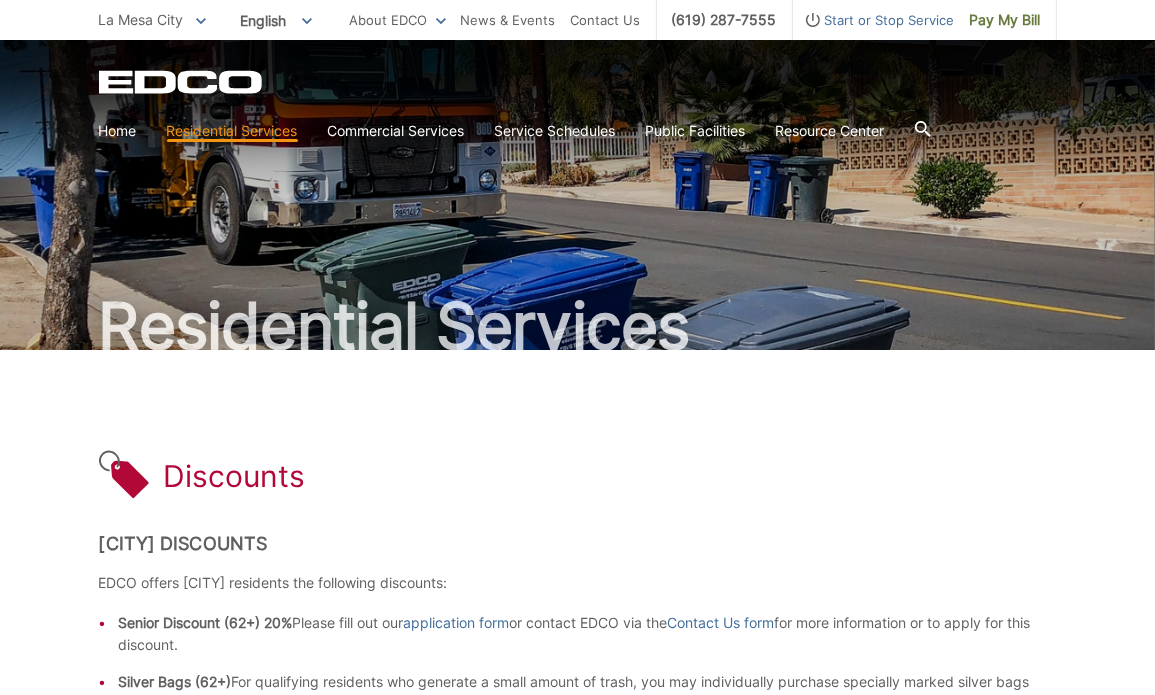 scroll, scrollTop: 0, scrollLeft: 0, axis: both 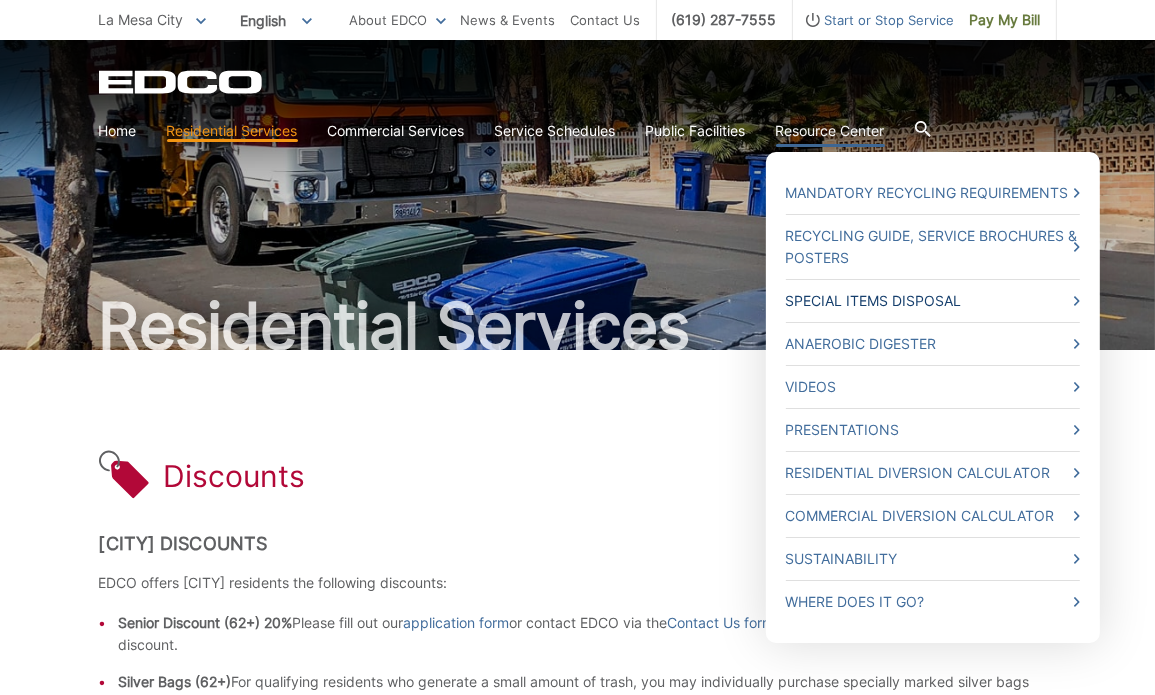click on "Special Items Disposal" at bounding box center (933, 301) 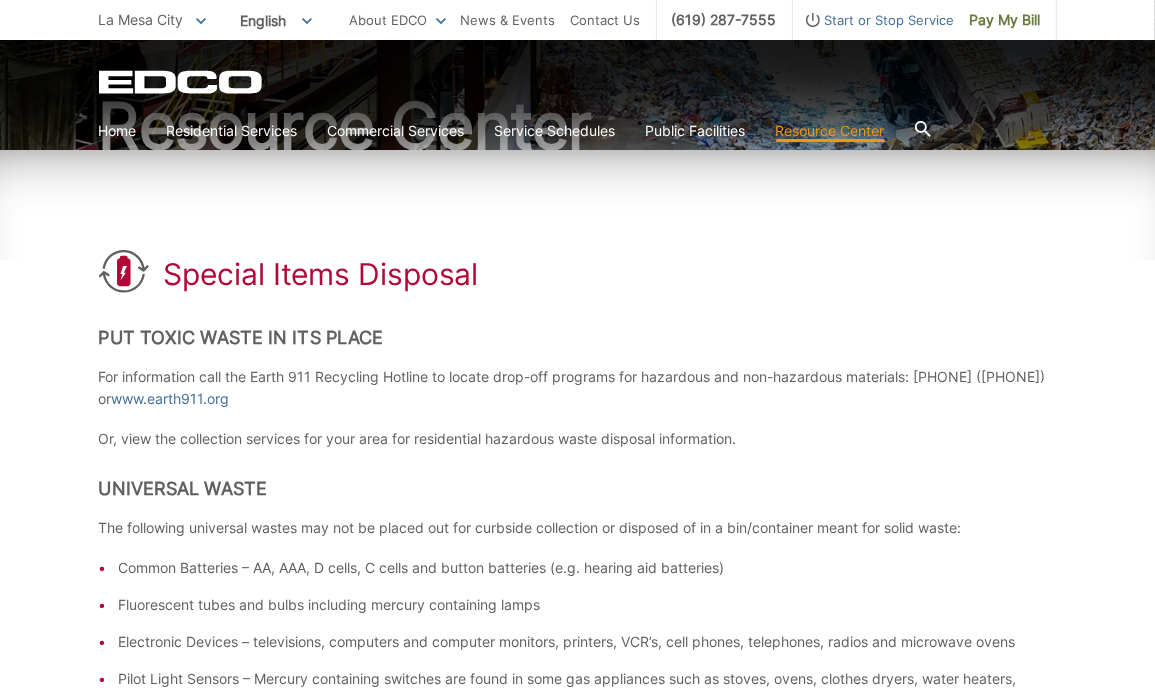 scroll, scrollTop: 0, scrollLeft: 0, axis: both 